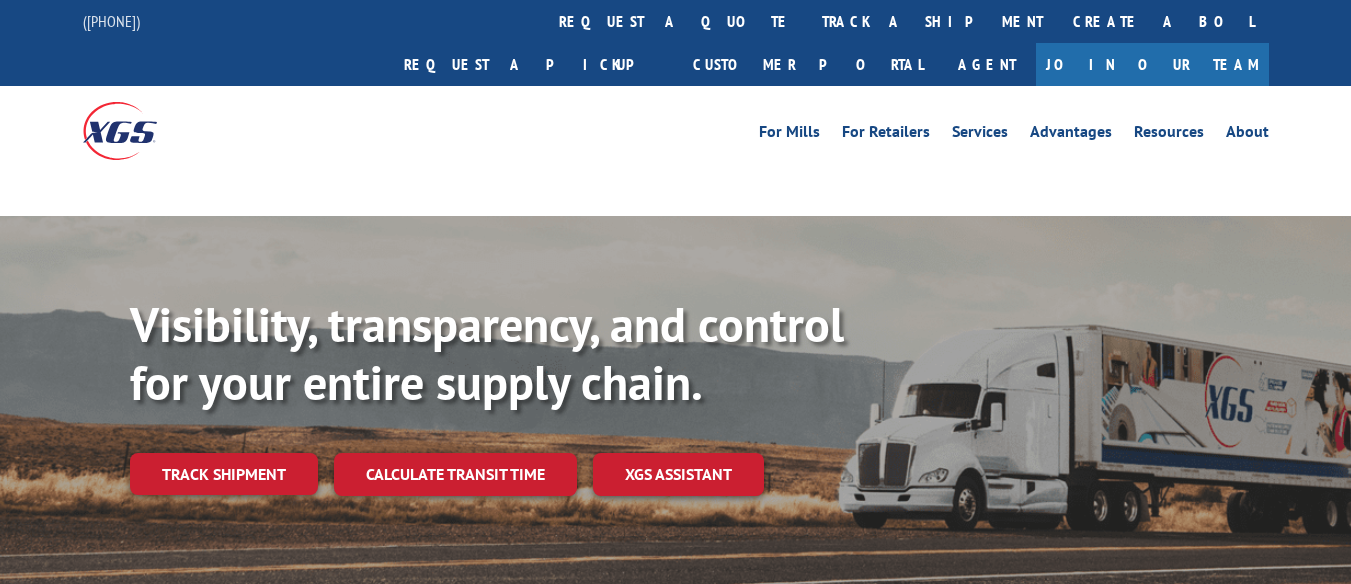 scroll, scrollTop: 0, scrollLeft: 0, axis: both 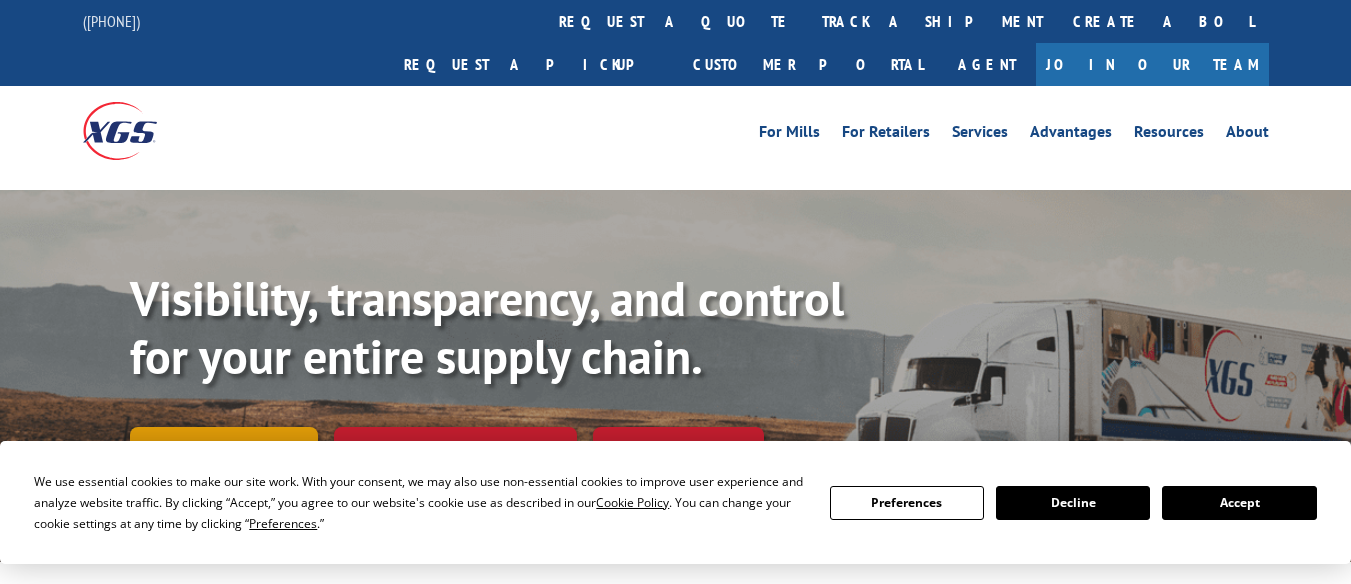 click on "Track shipment" at bounding box center [224, 448] 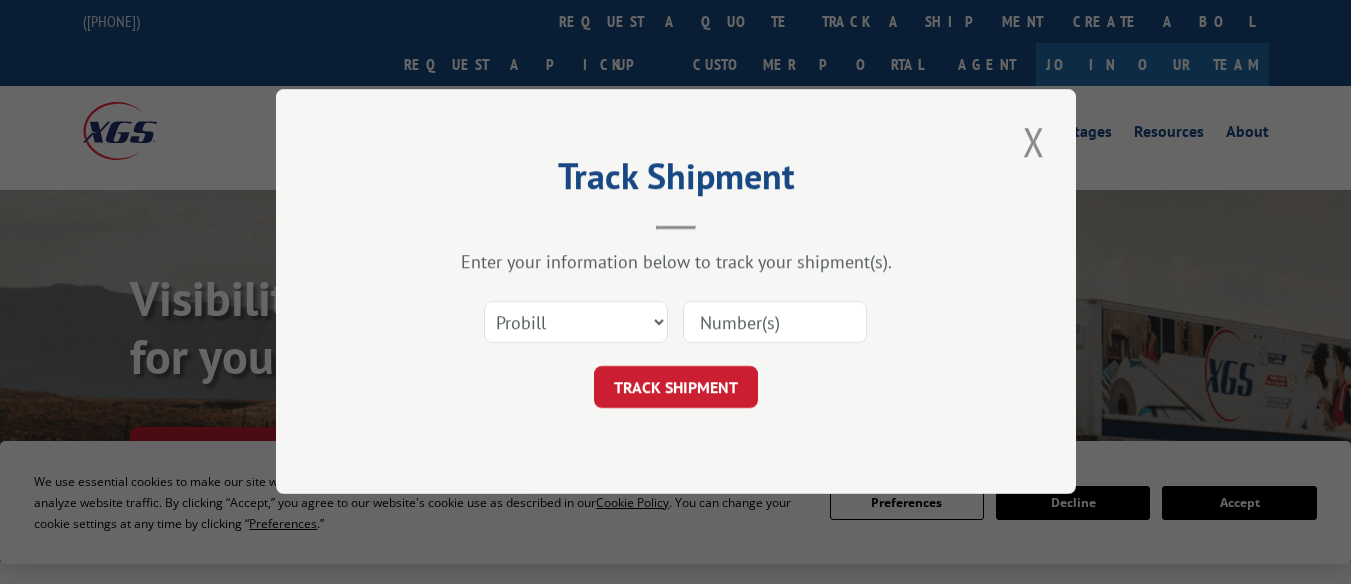 click at bounding box center (775, 323) 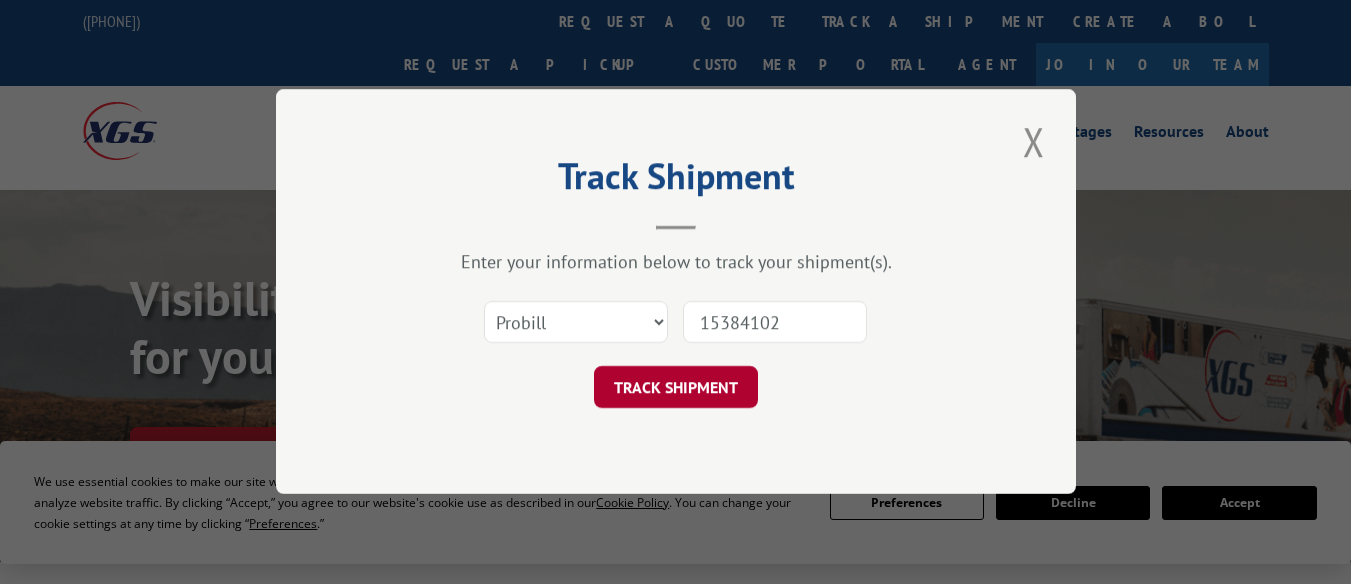 type on "15384102" 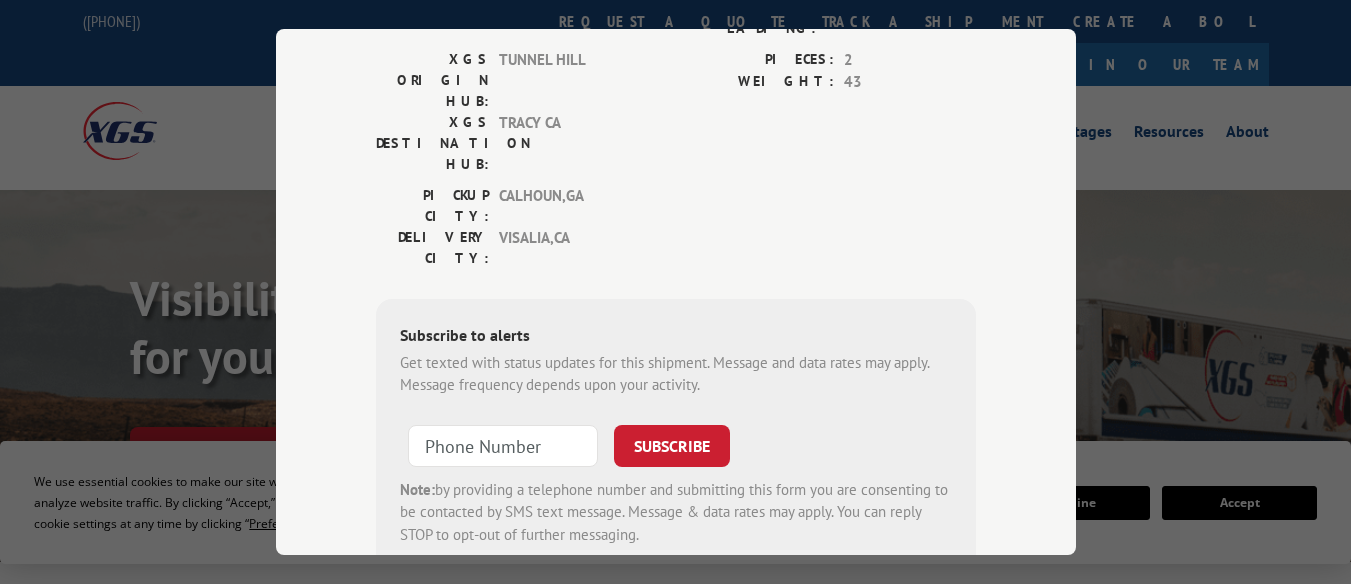 scroll, scrollTop: 322, scrollLeft: 0, axis: vertical 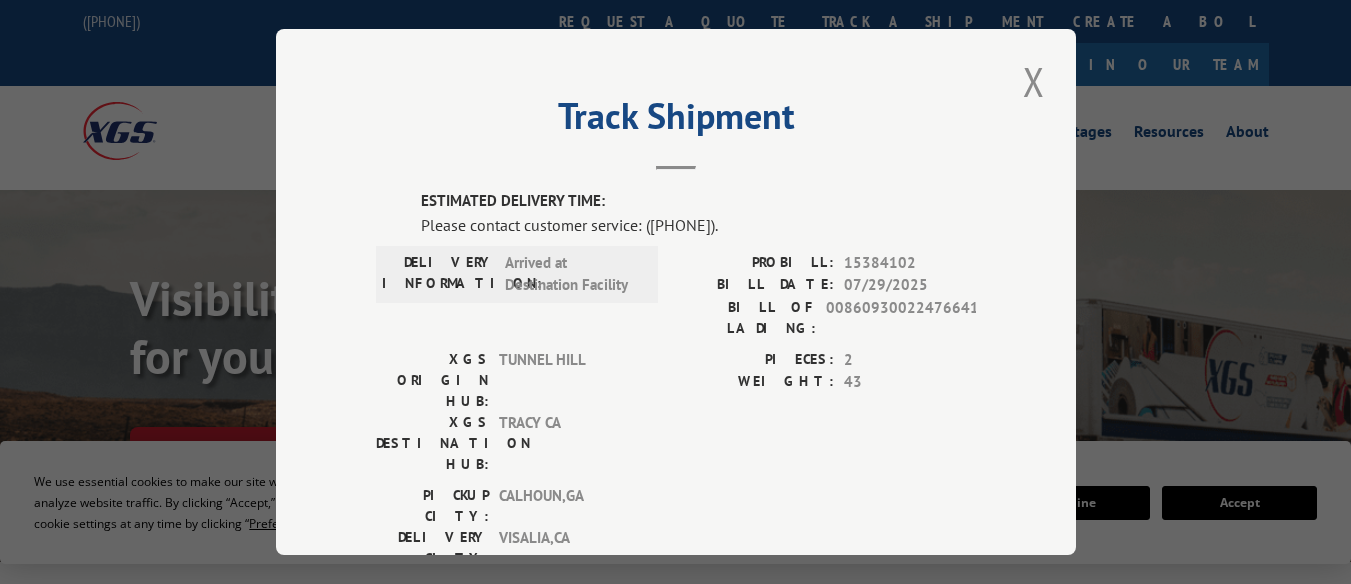 click on "ESTIMATED DELIVERY TIME:" at bounding box center [698, 201] 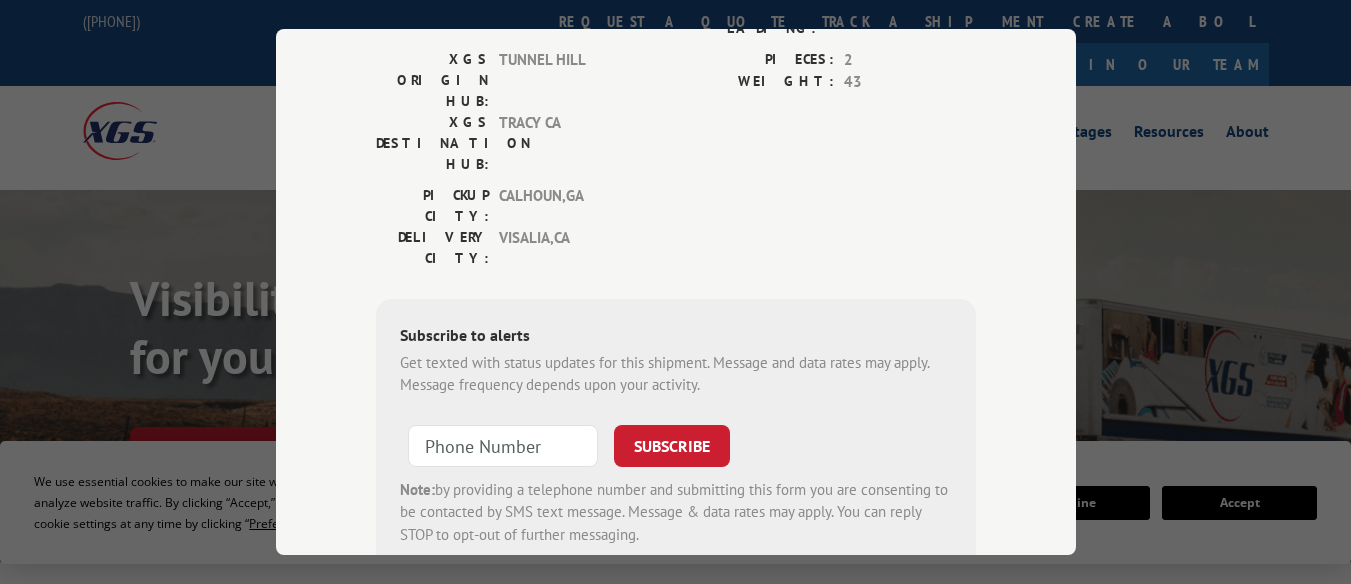 scroll, scrollTop: 0, scrollLeft: 0, axis: both 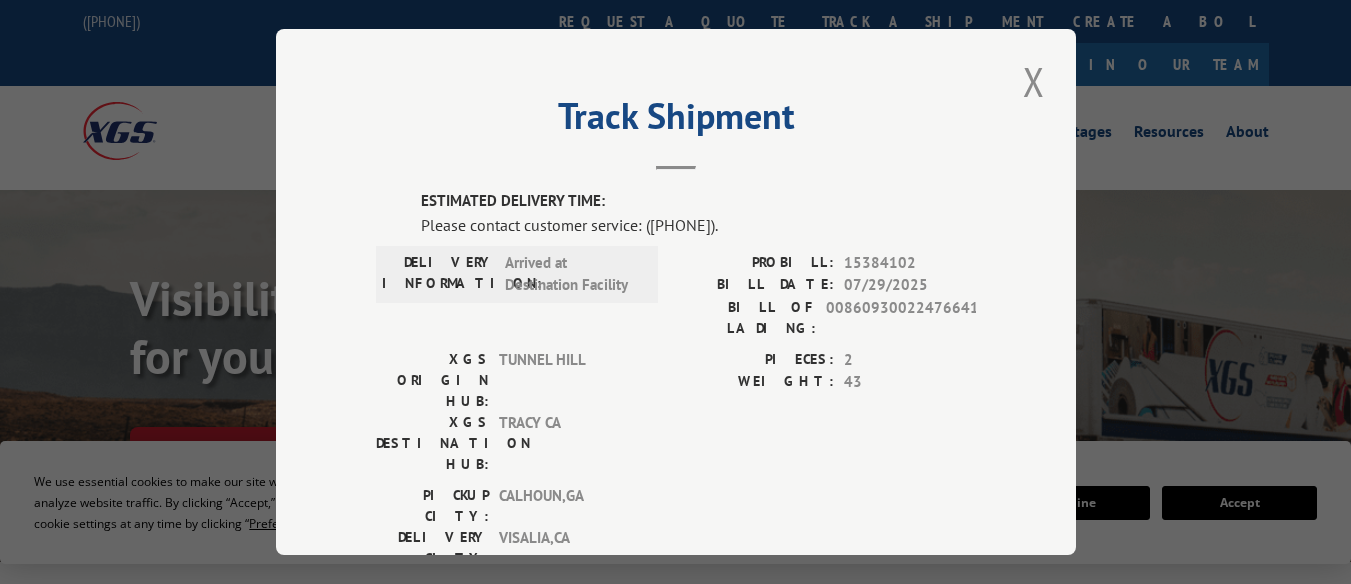 drag, startPoint x: 751, startPoint y: 220, endPoint x: 645, endPoint y: 218, distance: 106.01887 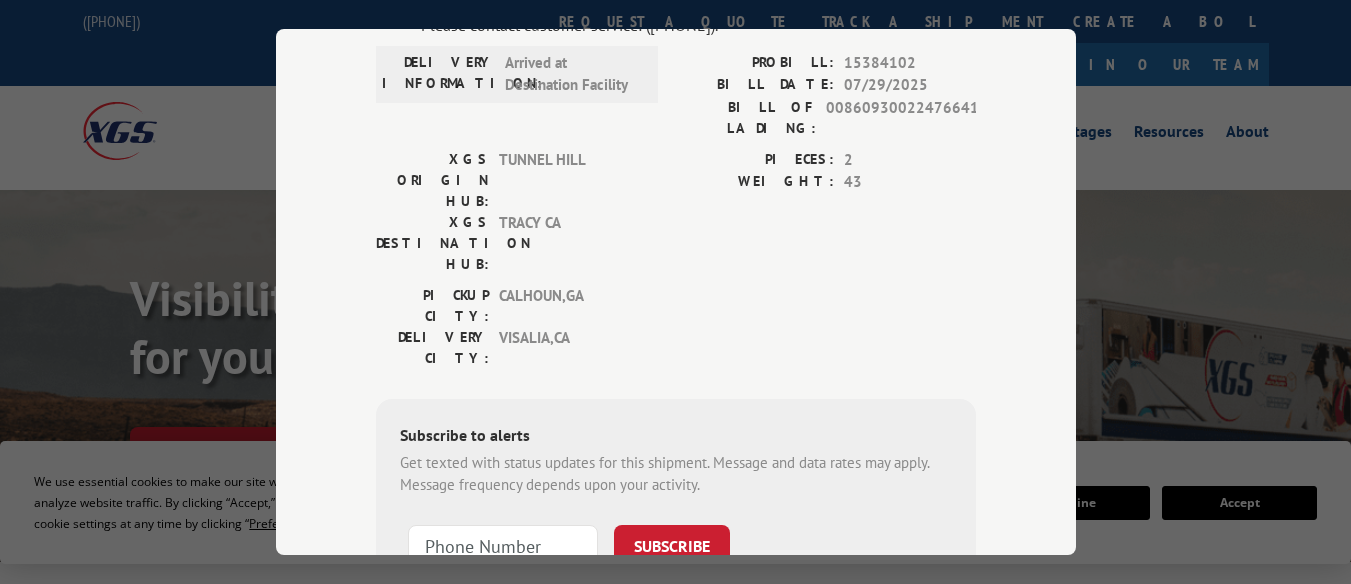 scroll, scrollTop: 322, scrollLeft: 0, axis: vertical 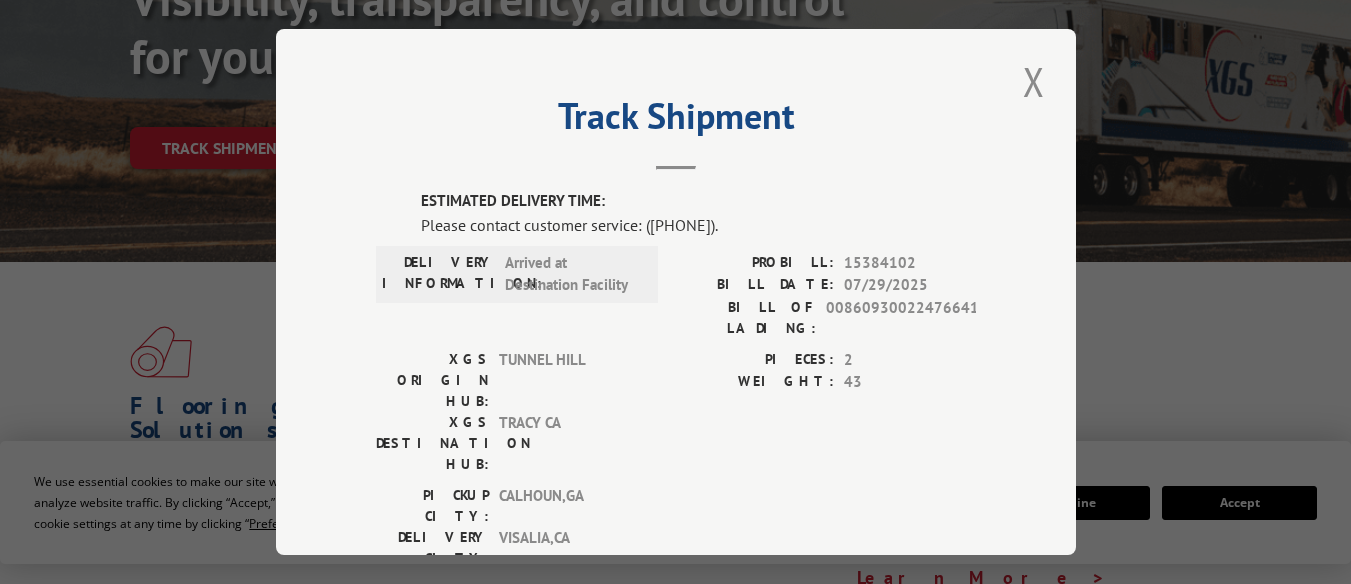 click on "ESTIMATED DELIVERY TIME:" at bounding box center (698, 201) 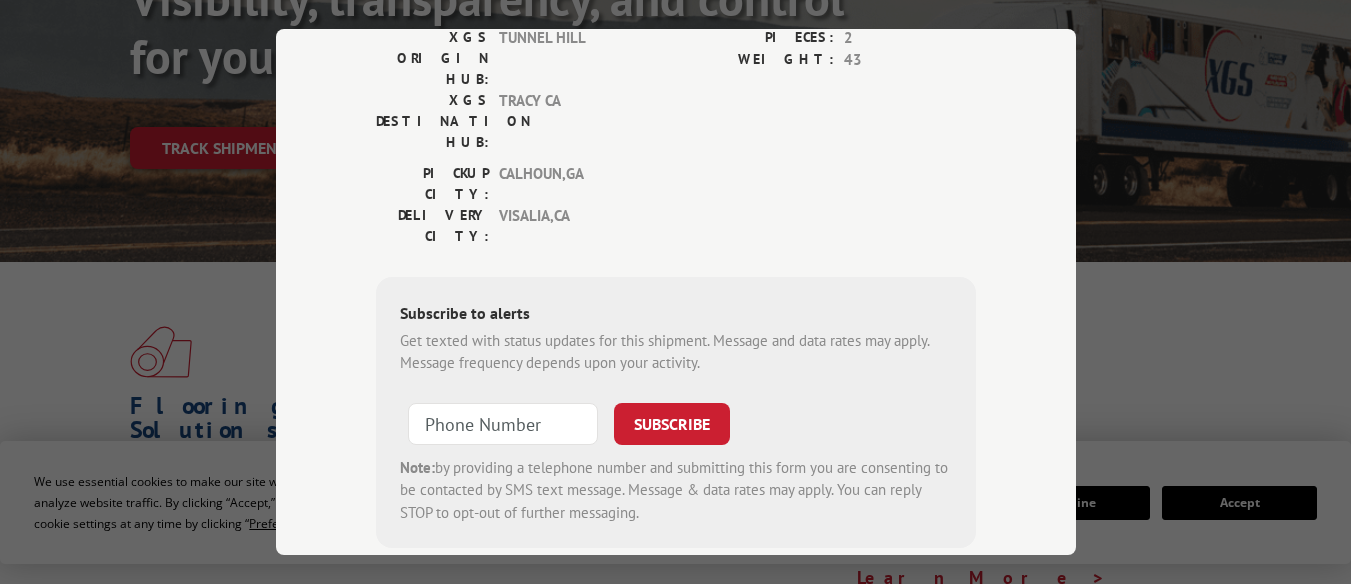 scroll, scrollTop: 400, scrollLeft: 0, axis: vertical 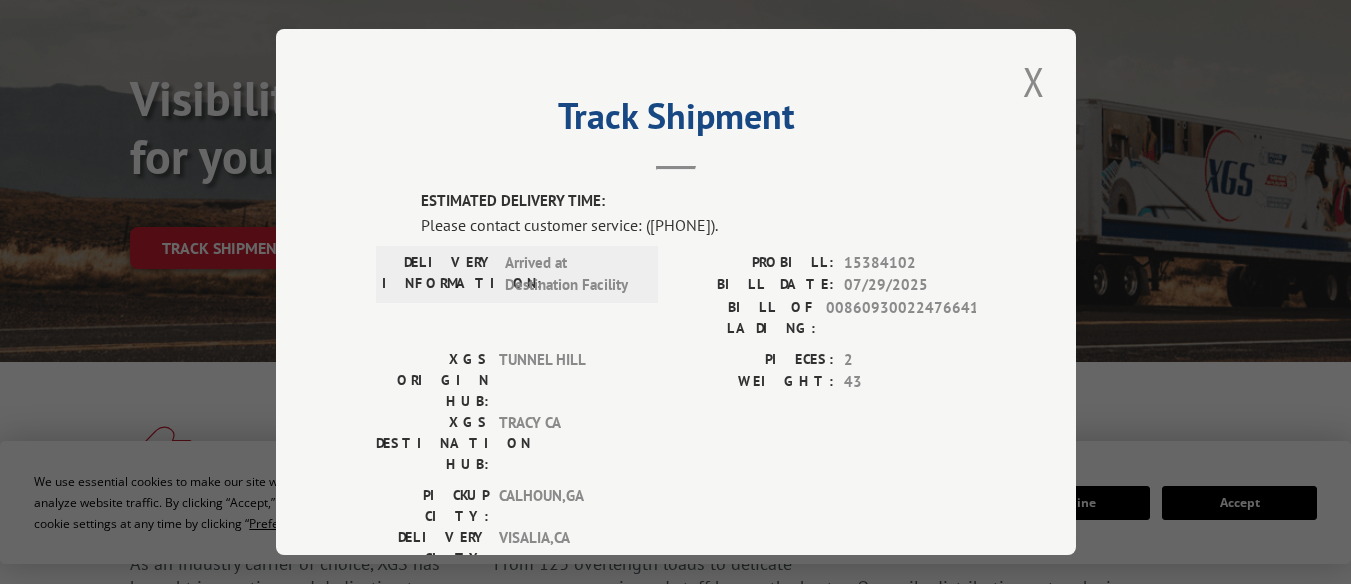 click at bounding box center (1034, 81) 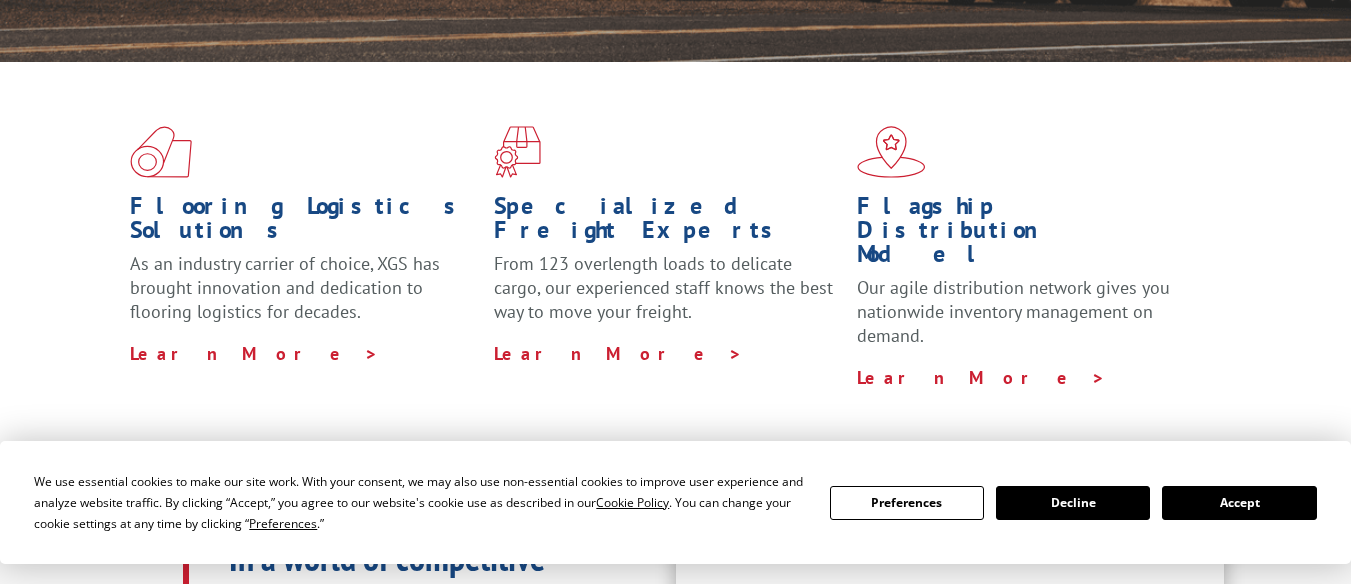 scroll, scrollTop: 100, scrollLeft: 0, axis: vertical 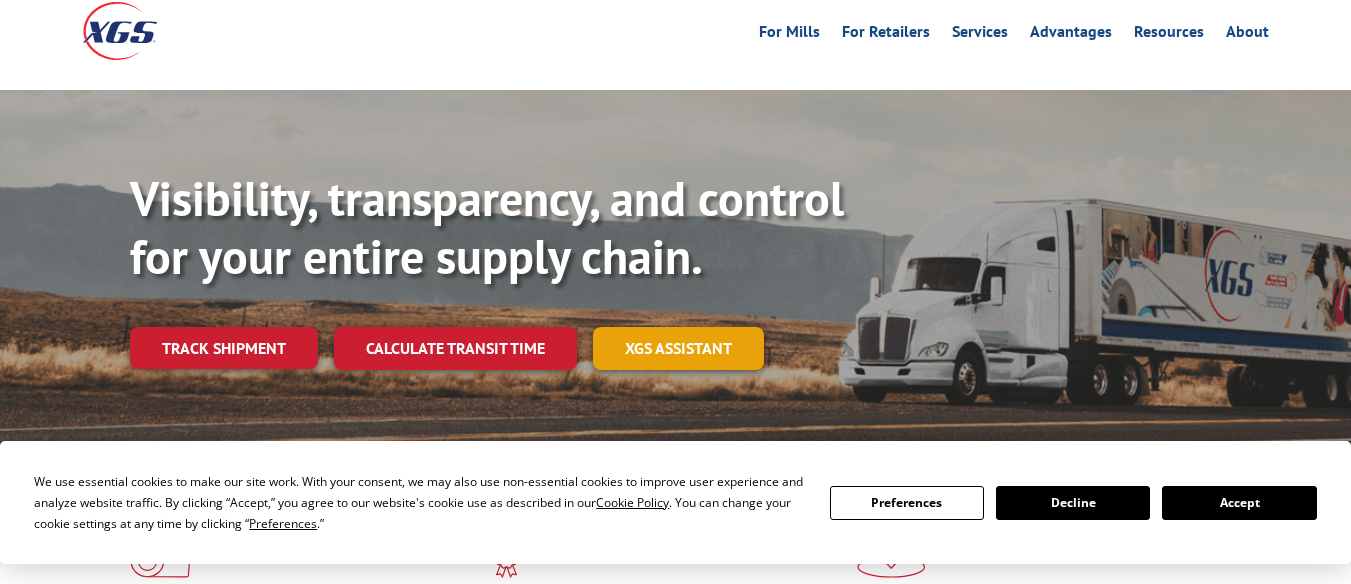 click on "XGS ASSISTANT" at bounding box center (678, 348) 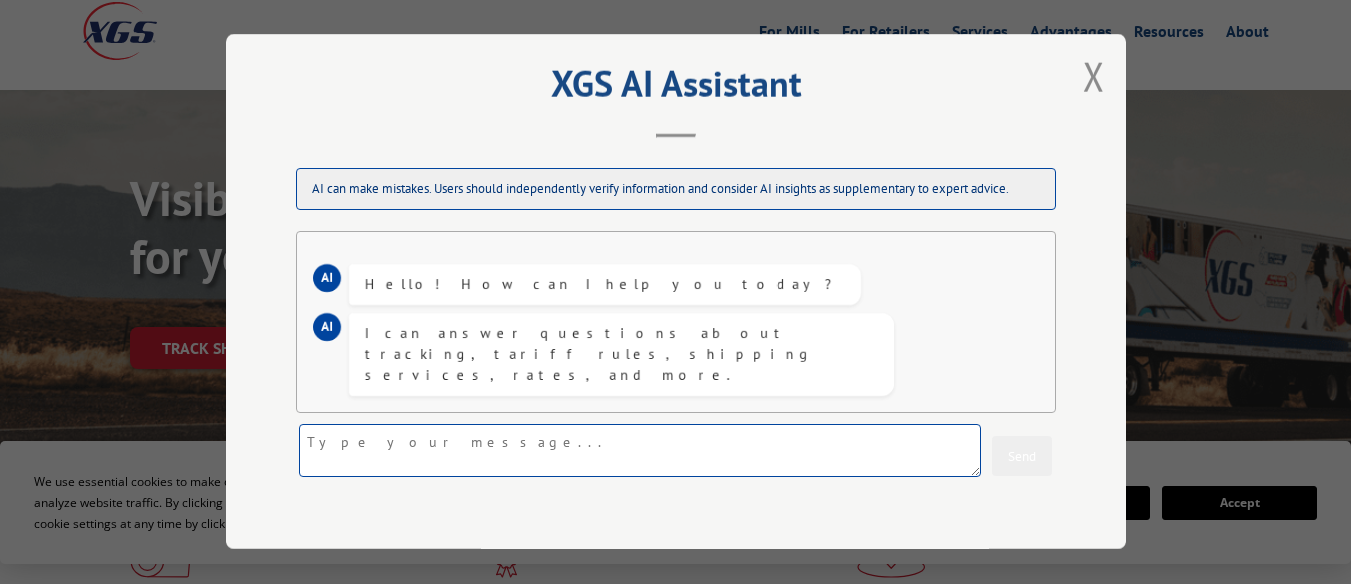 click at bounding box center (640, 451) 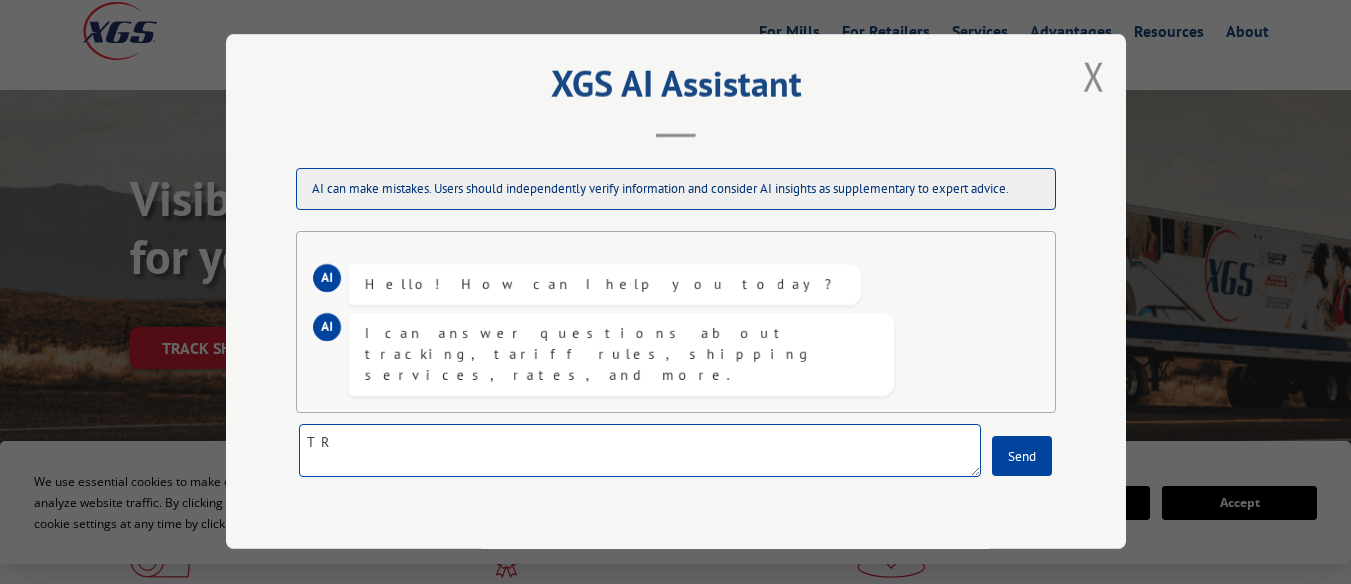 type on "T" 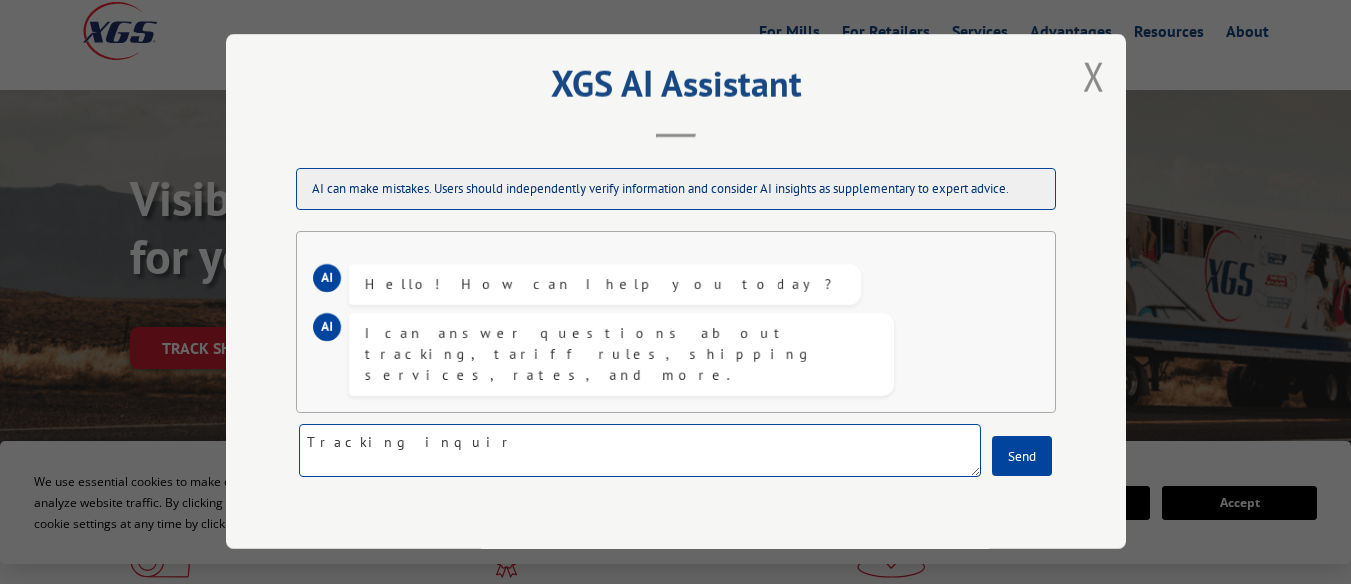 type on "Tracking inquiry" 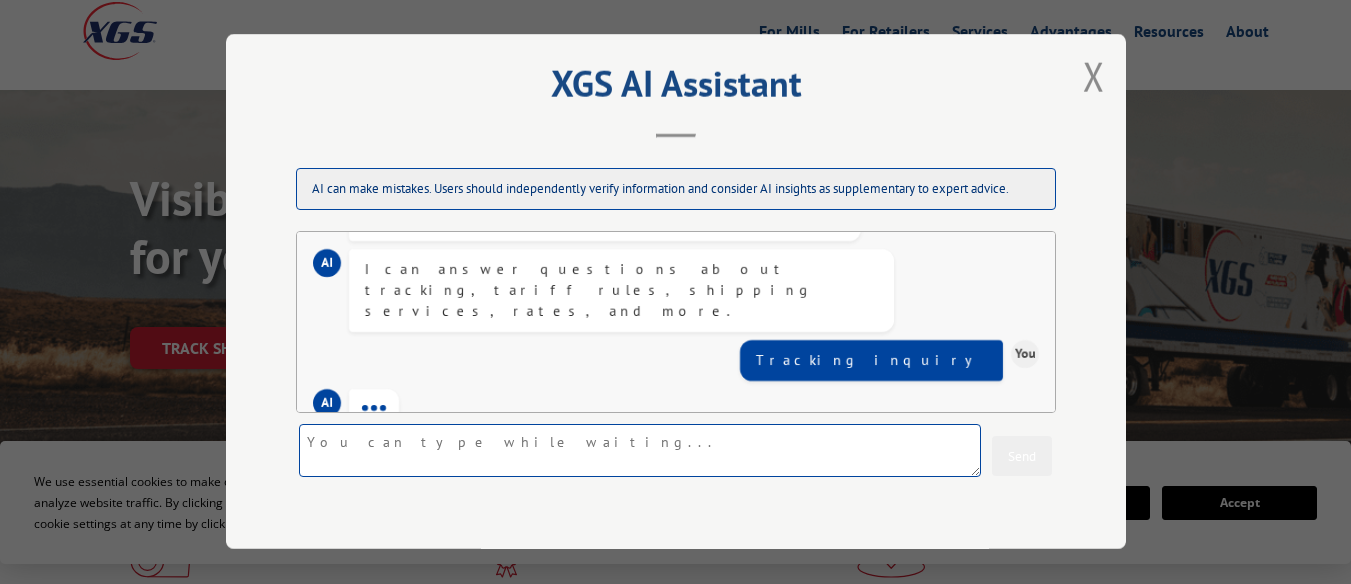 scroll, scrollTop: 80, scrollLeft: 0, axis: vertical 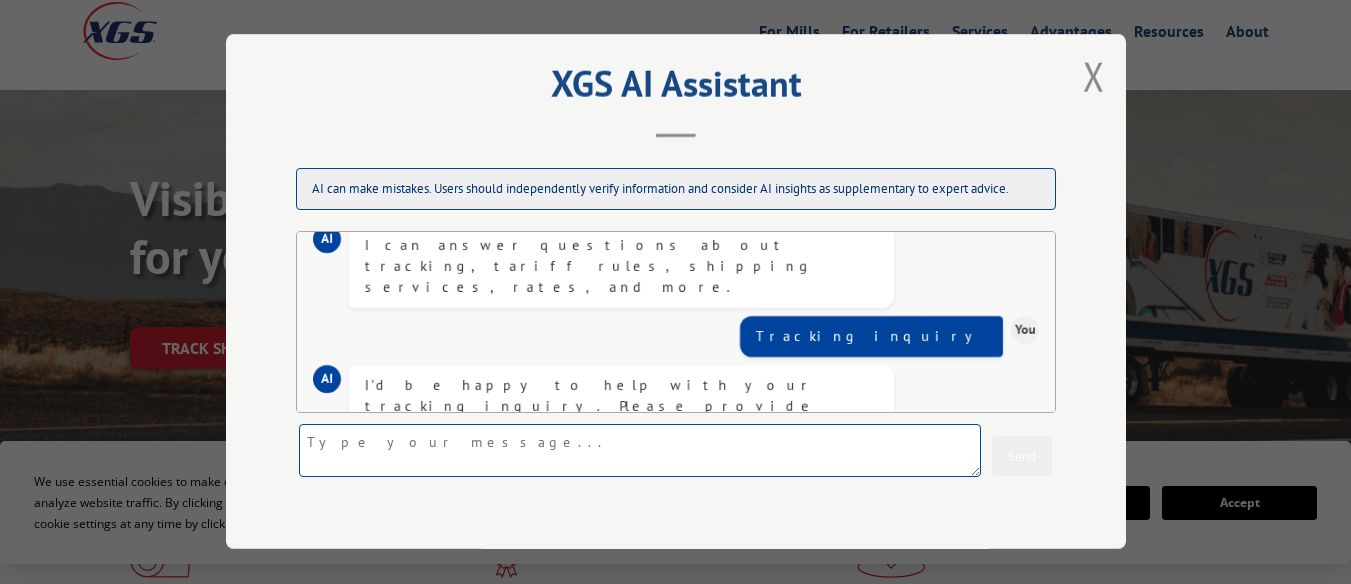 click at bounding box center (640, 451) 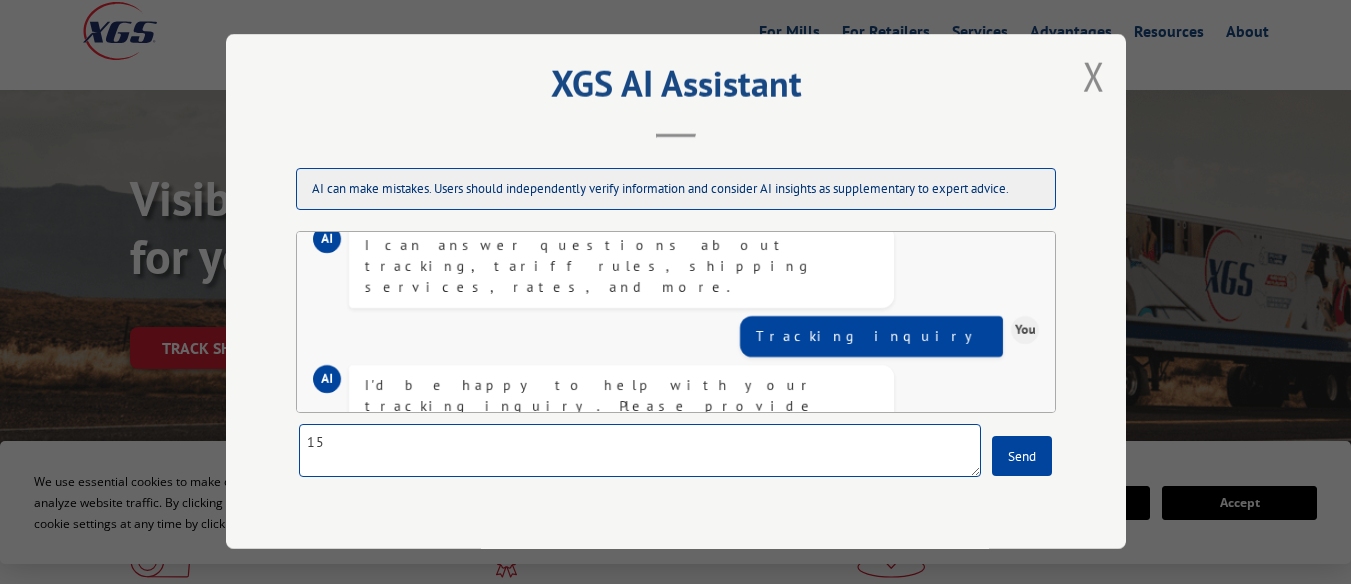 type on "1" 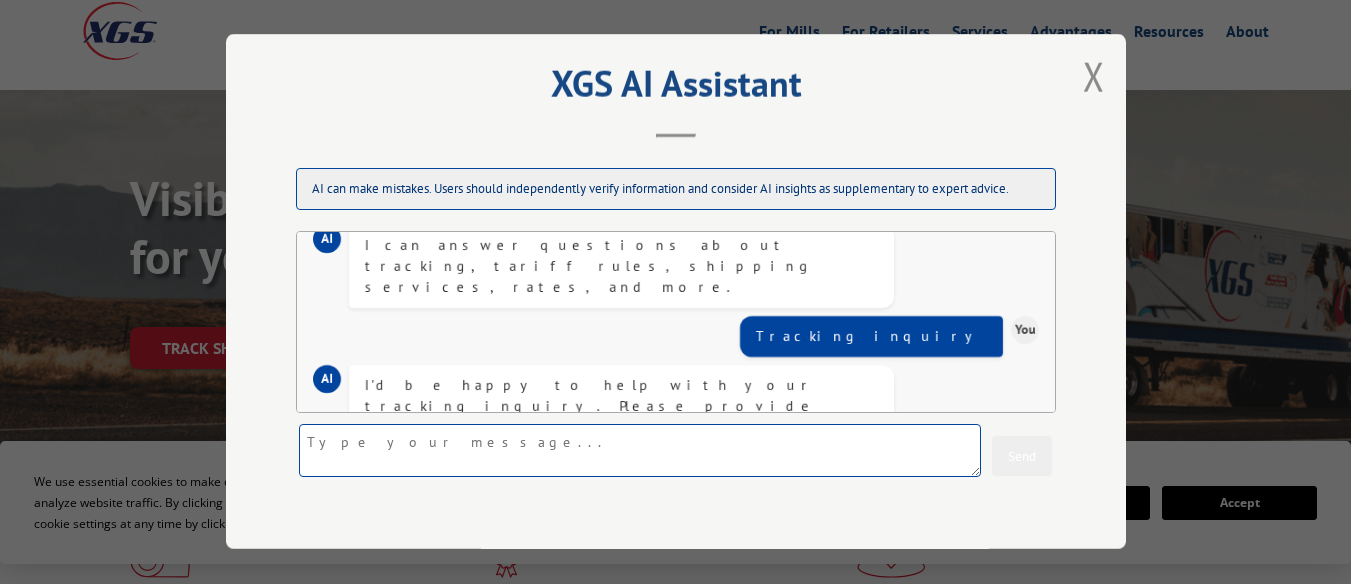 type on "p" 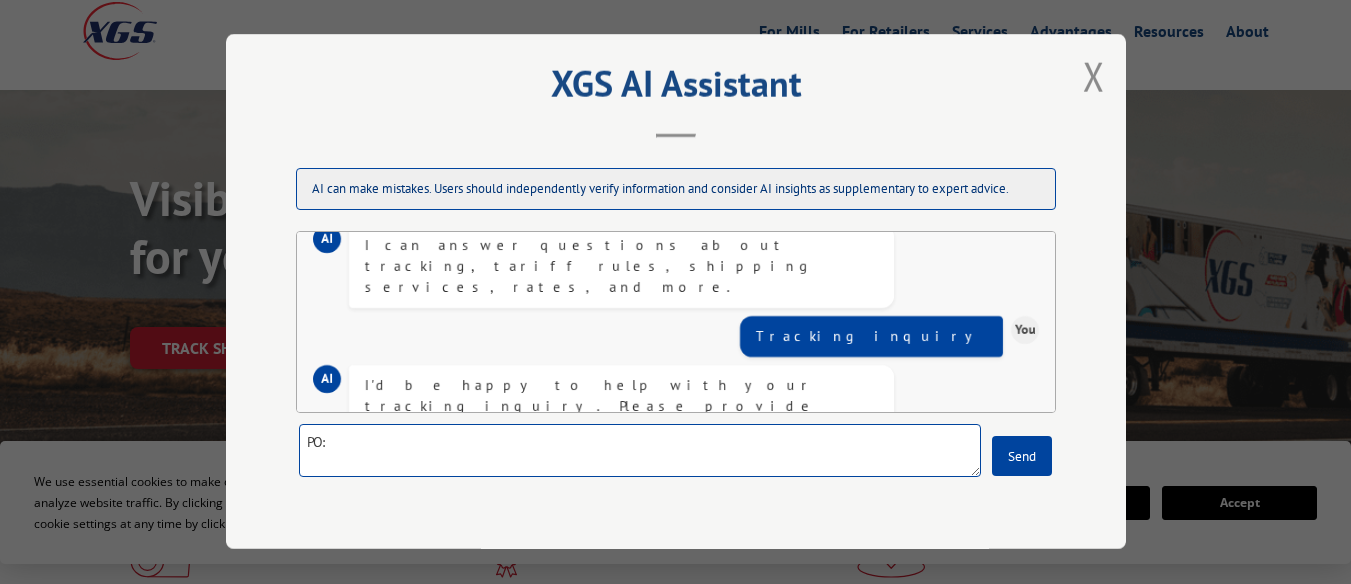 click on "PO:" at bounding box center [640, 451] 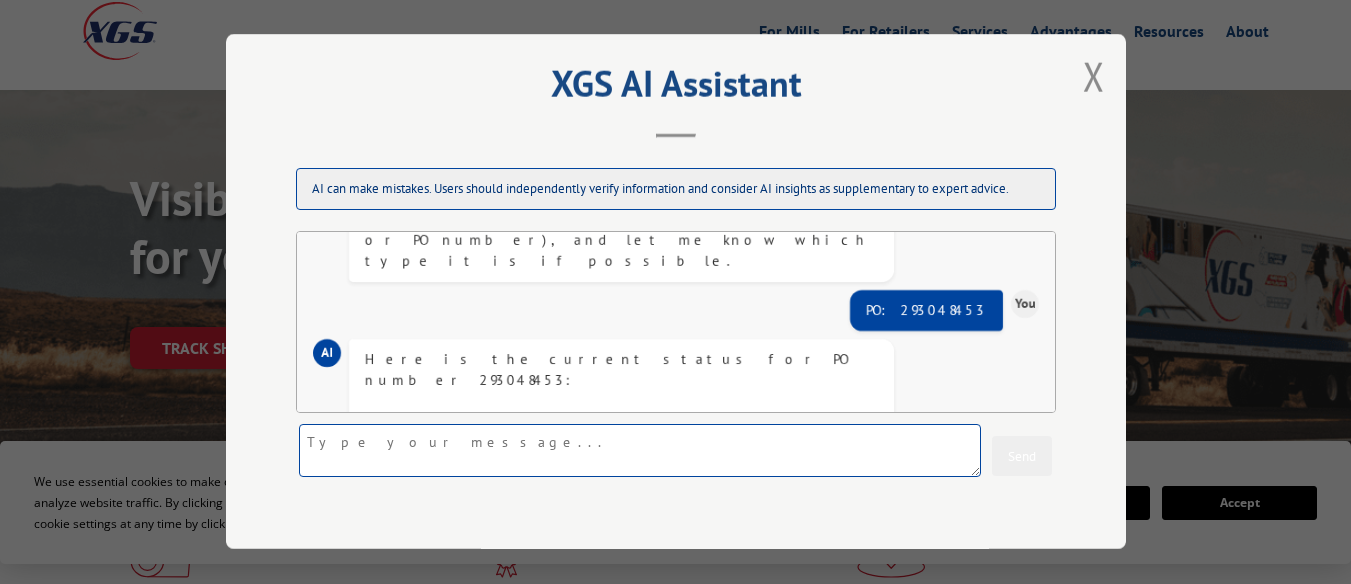 scroll, scrollTop: 388, scrollLeft: 0, axis: vertical 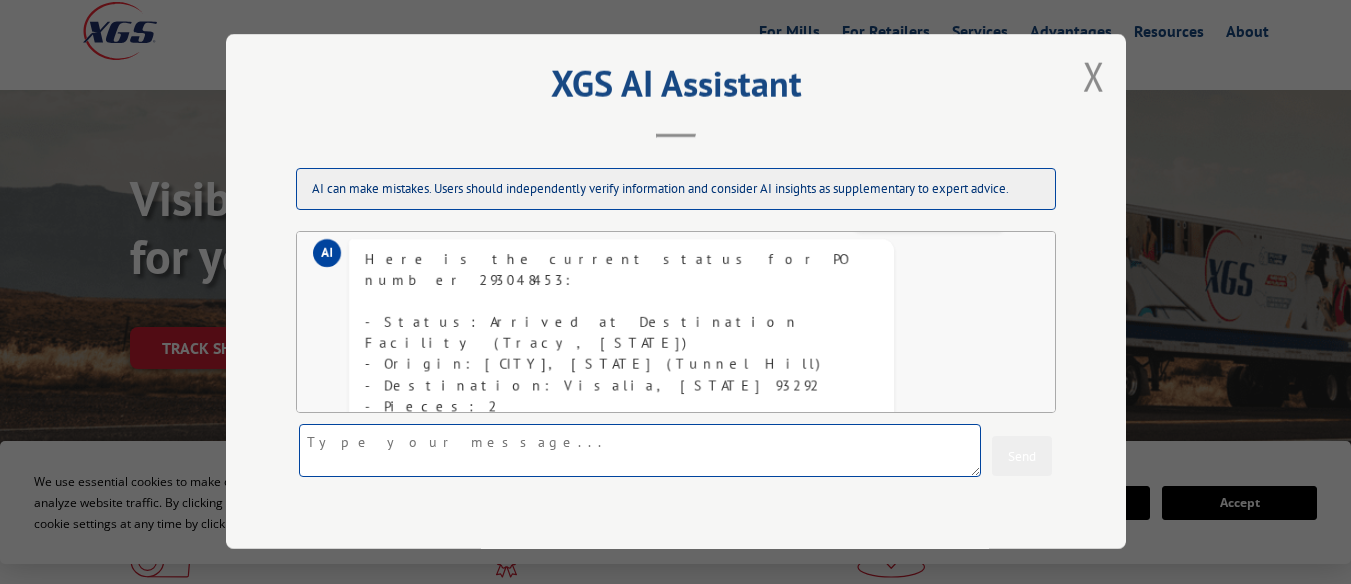 click at bounding box center [640, 451] 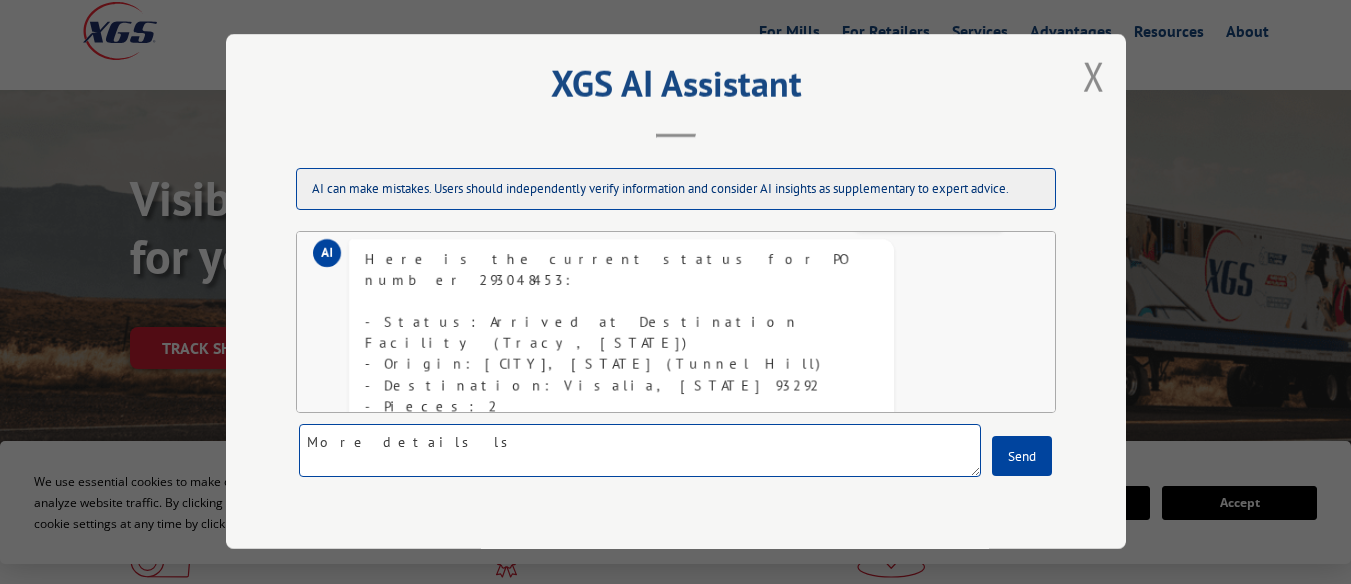 click on "More details ls" at bounding box center (640, 451) 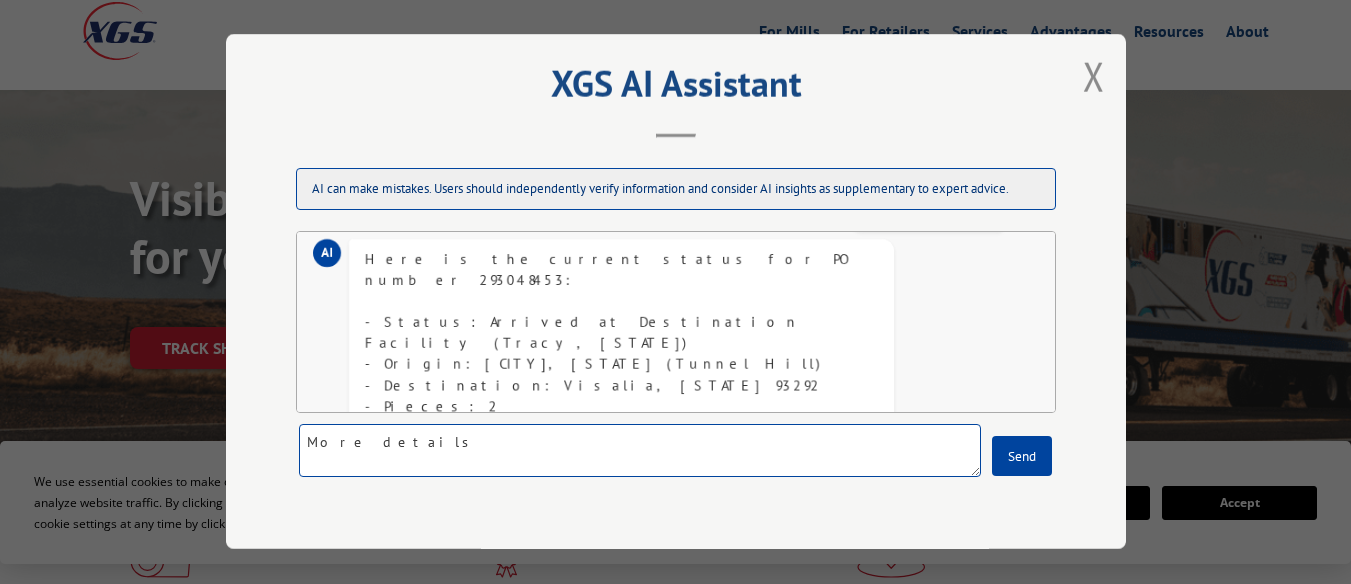 type on "More details" 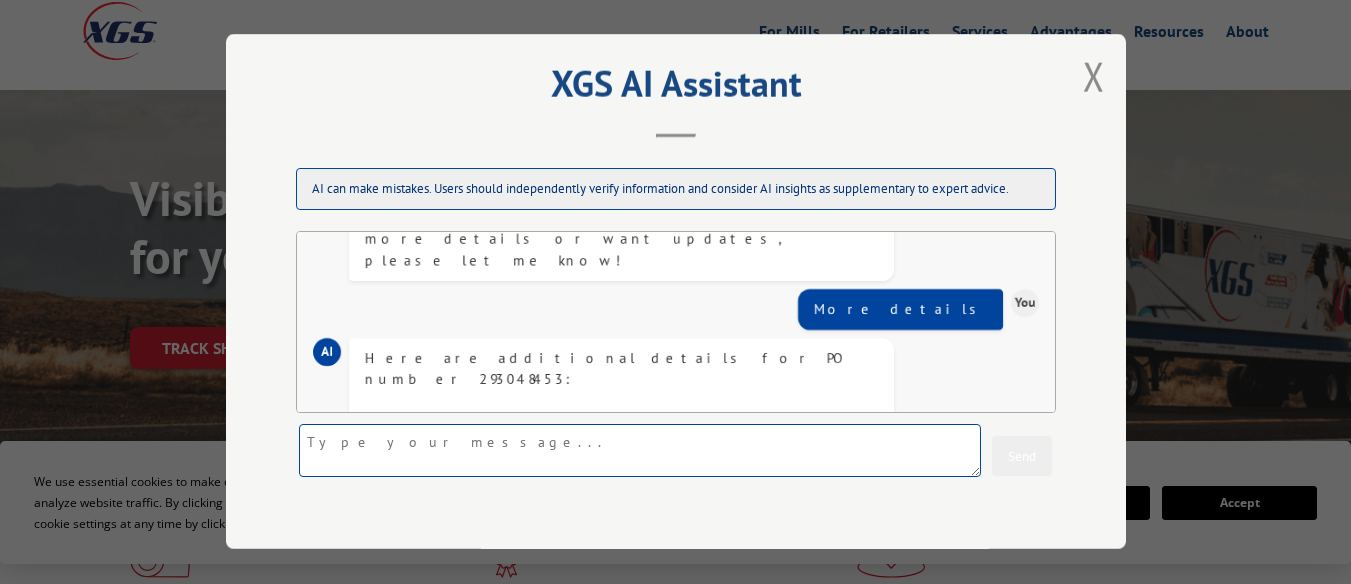 scroll, scrollTop: 822, scrollLeft: 0, axis: vertical 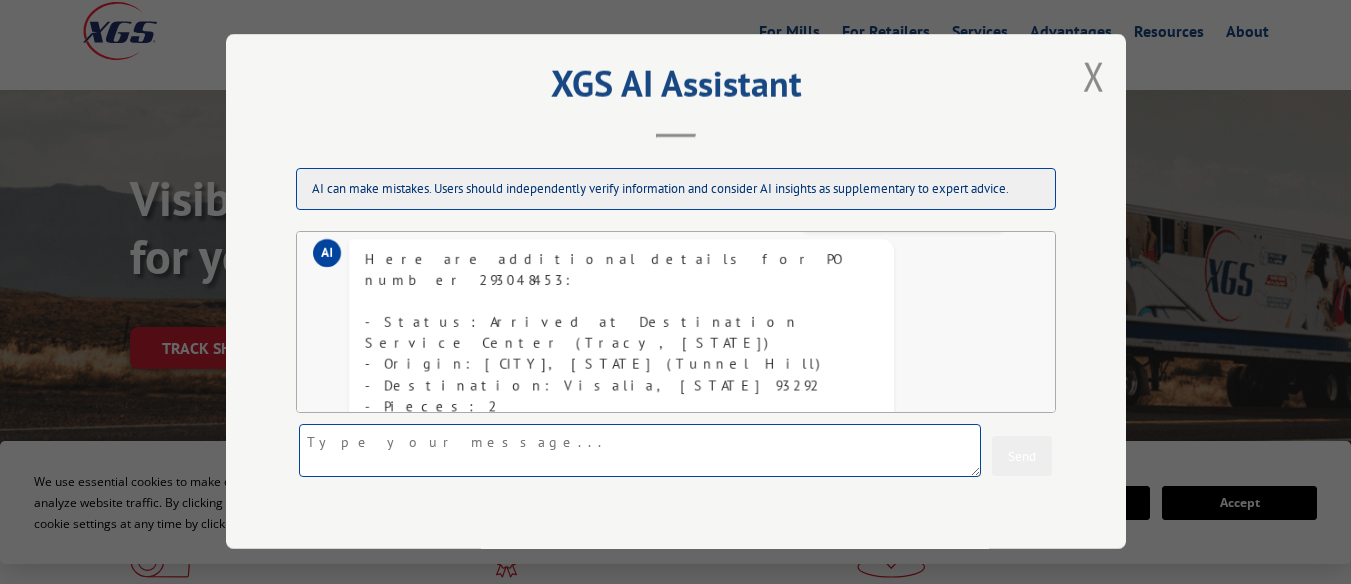 click at bounding box center (640, 451) 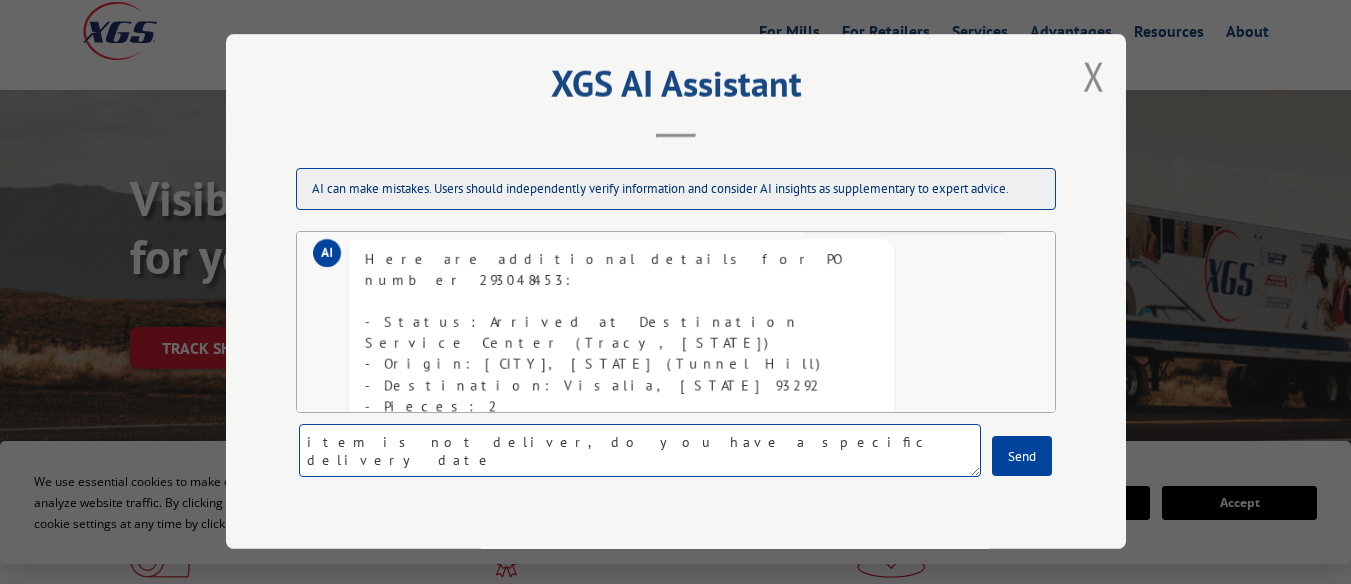 type on "item is not deliver, do you have a specific delivery date ?" 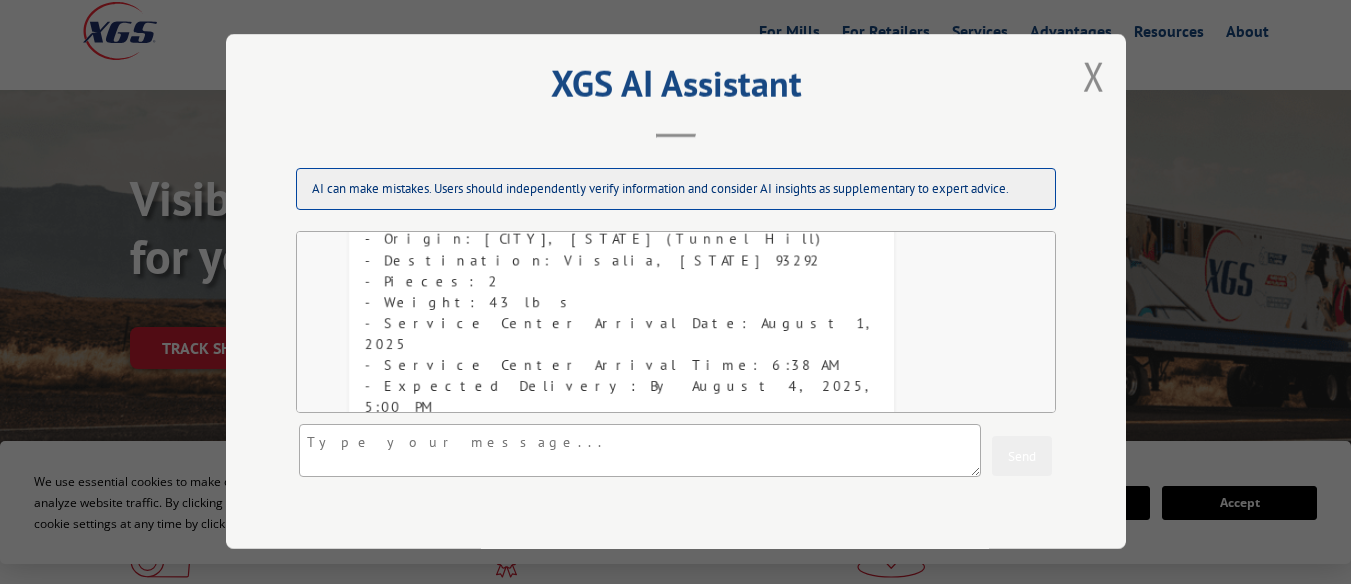 scroll, scrollTop: 1046, scrollLeft: 0, axis: vertical 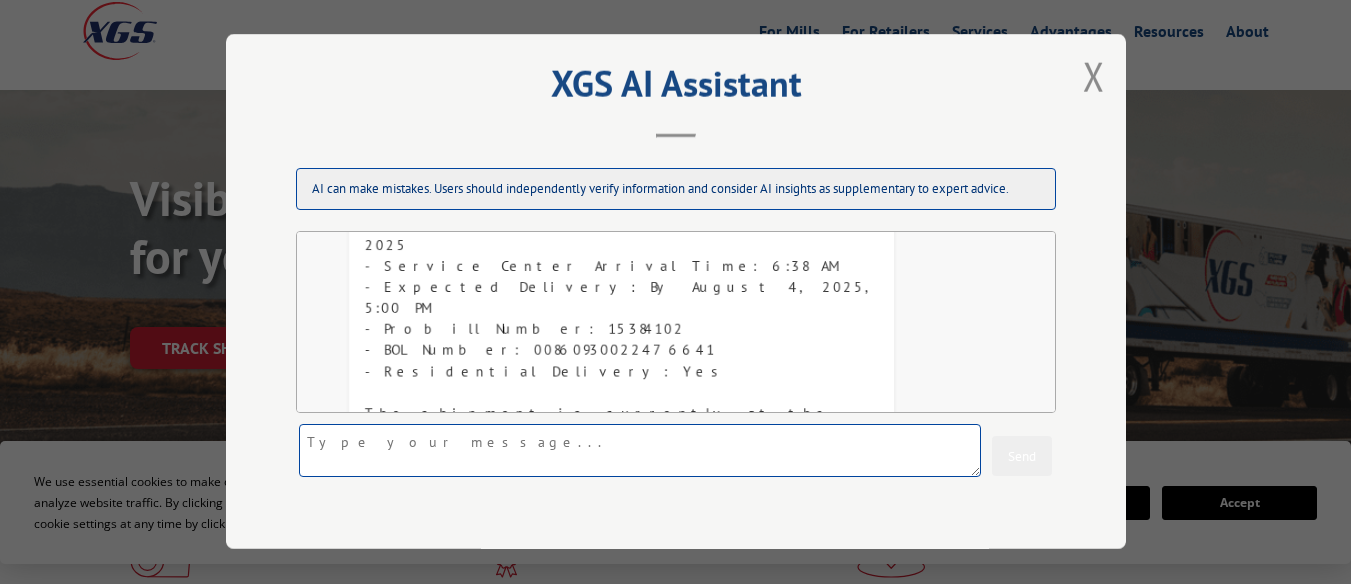 click at bounding box center [640, 451] 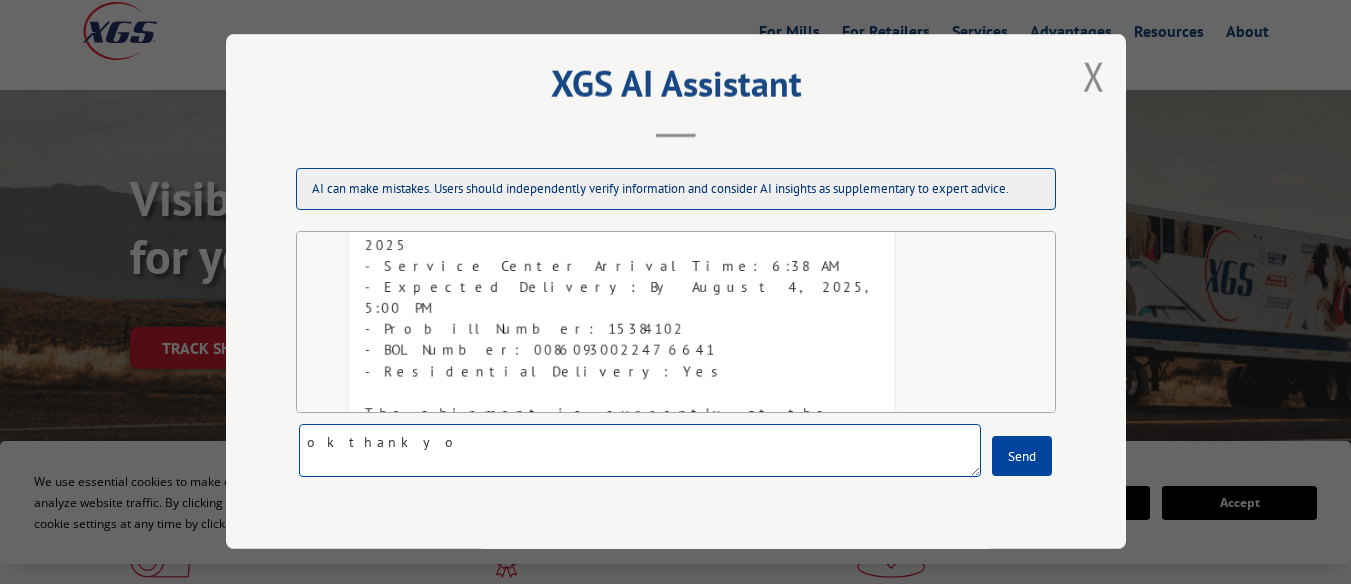 type on "ok thank you" 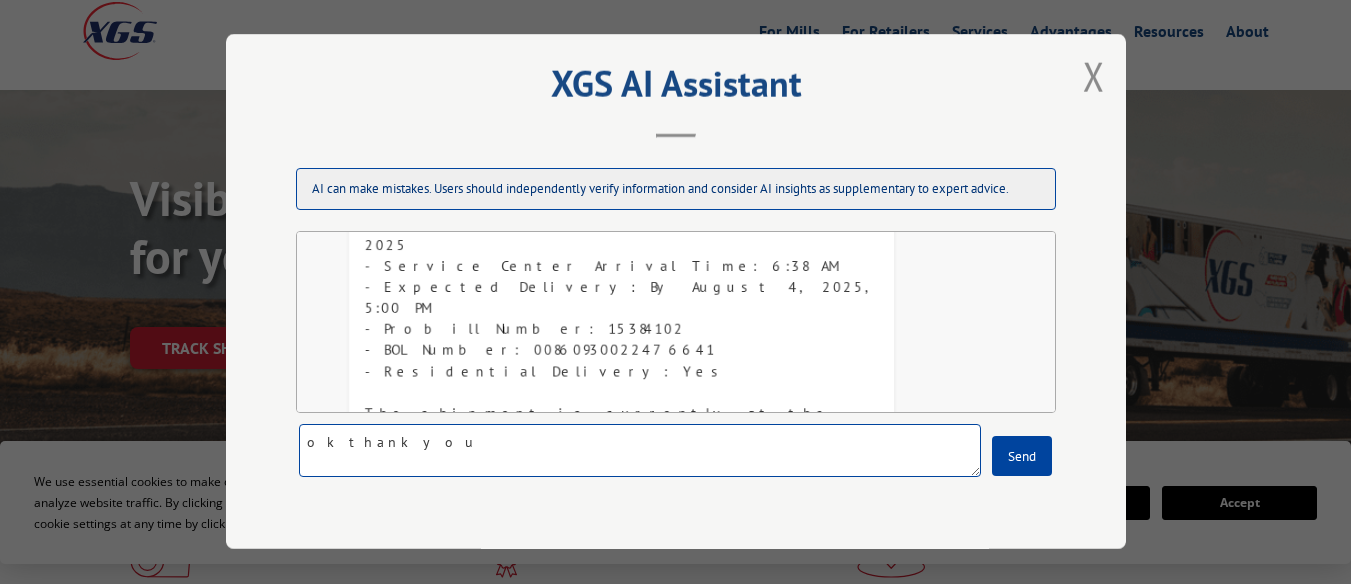 type 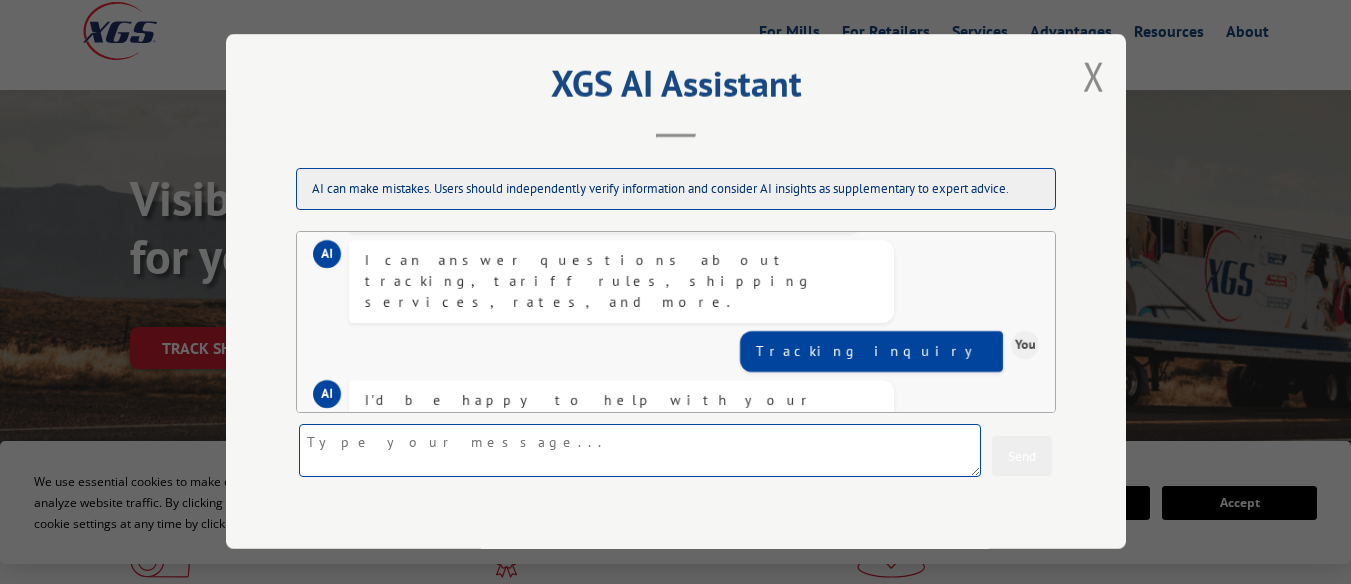 scroll, scrollTop: 0, scrollLeft: 0, axis: both 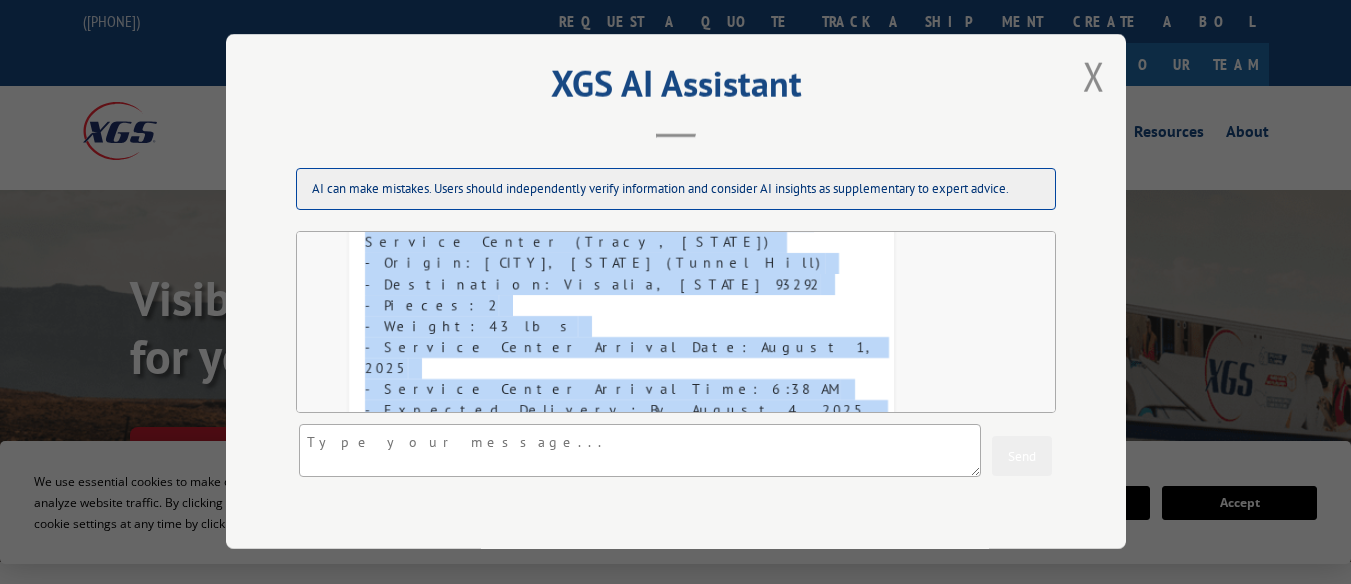 drag, startPoint x: 363, startPoint y: 241, endPoint x: 815, endPoint y: 275, distance: 453.27695 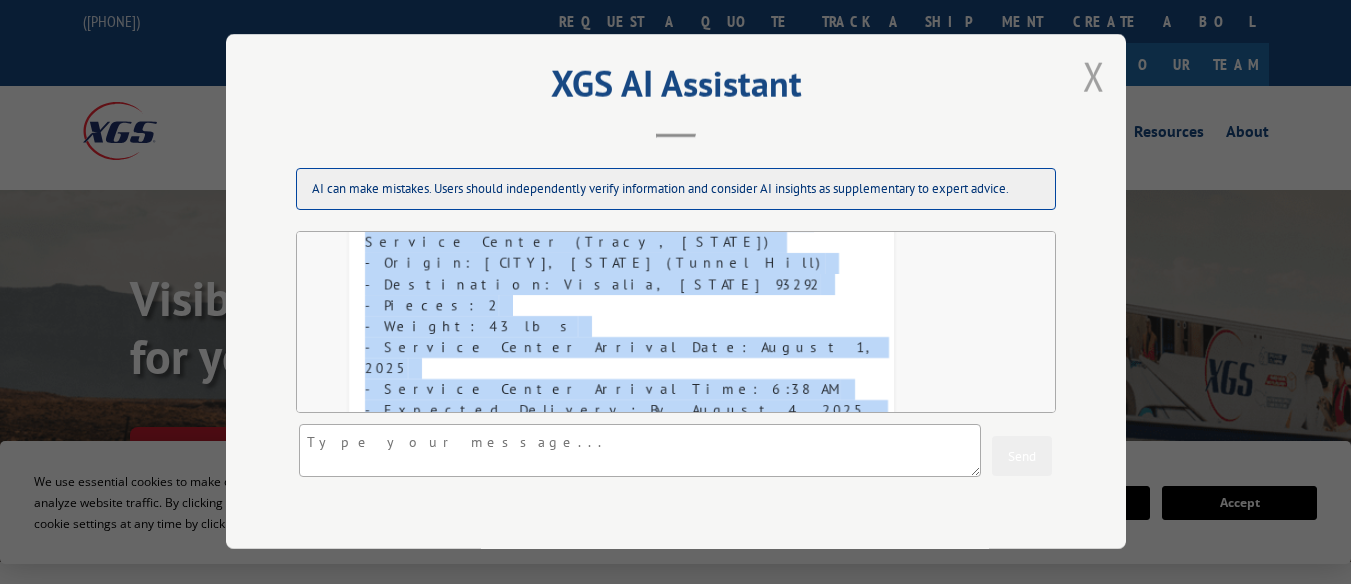 click at bounding box center (1094, 76) 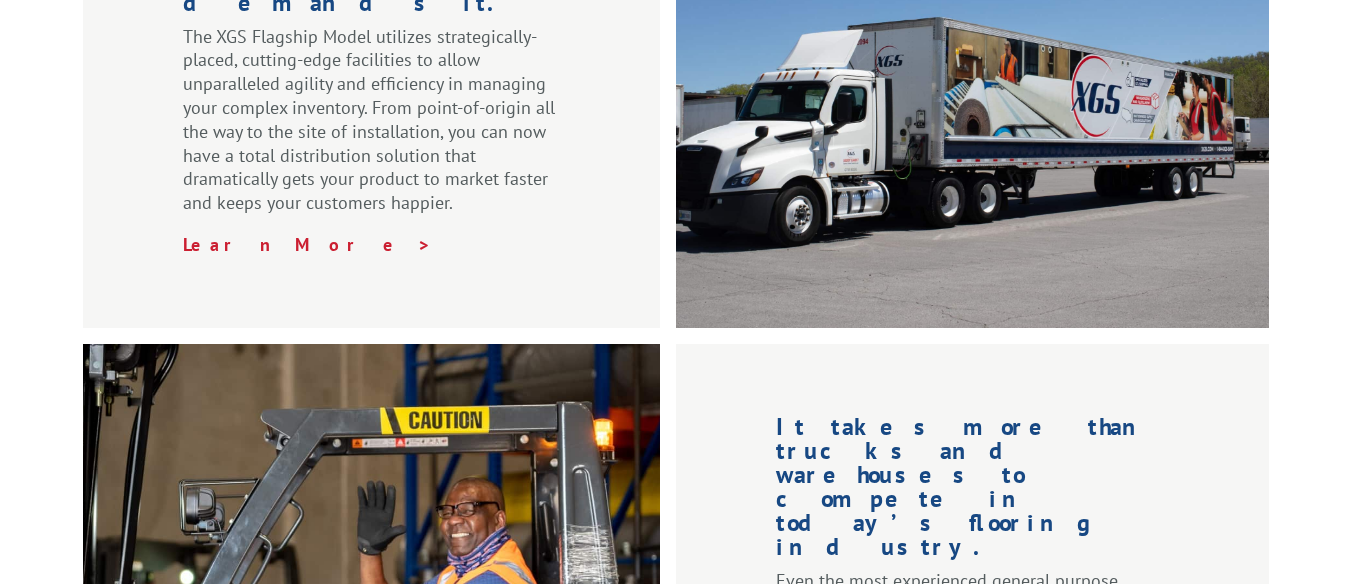 scroll, scrollTop: 2600, scrollLeft: 0, axis: vertical 